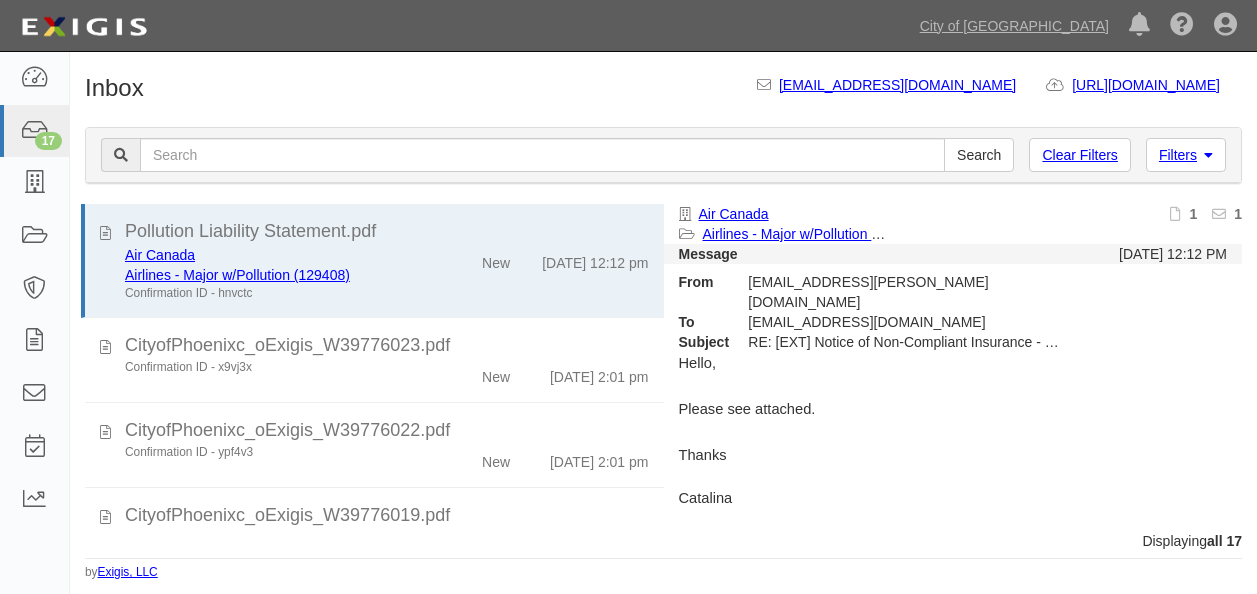 scroll, scrollTop: 0, scrollLeft: 0, axis: both 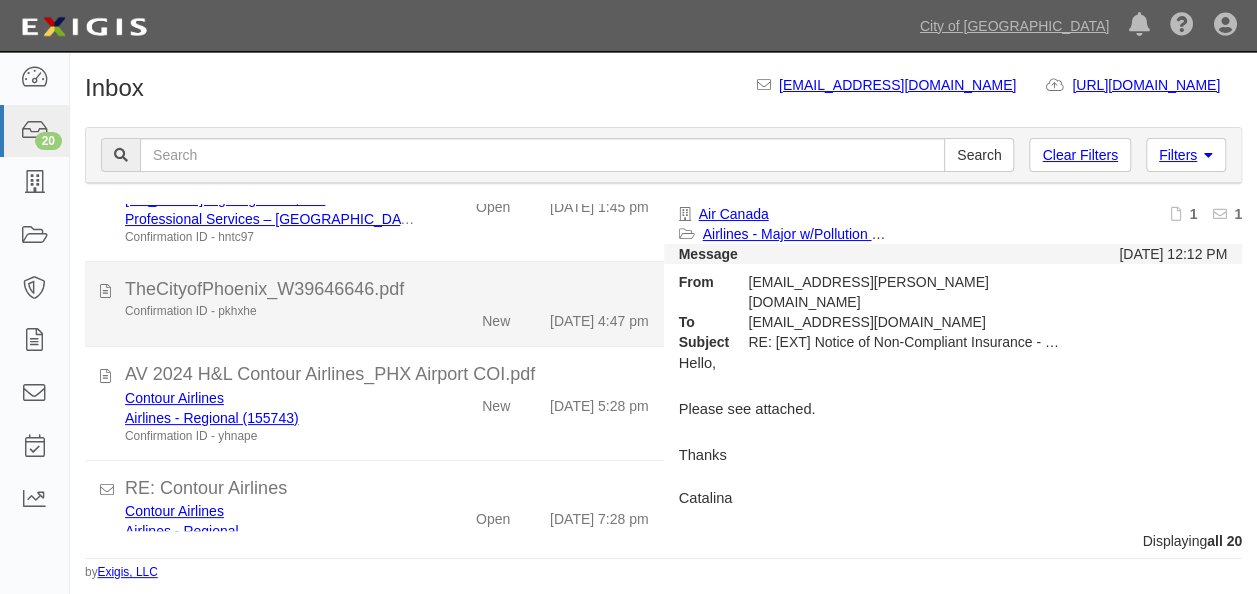 click on "TheCityofPhoenix_W39646646.pdf" 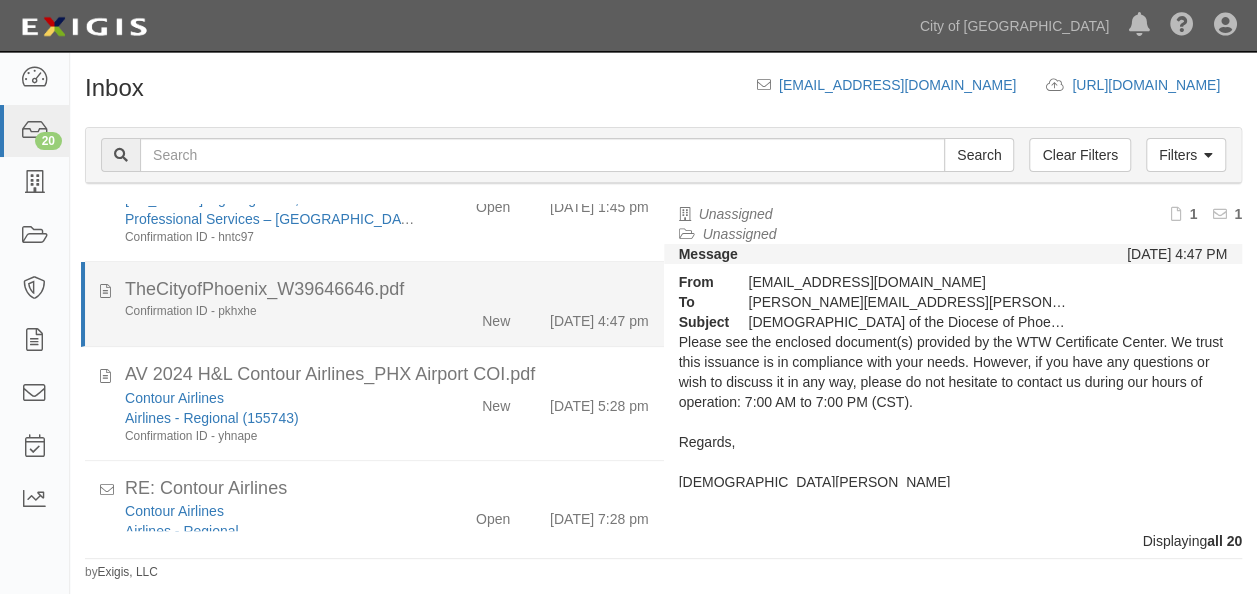 click on "TheCityofPhoenix_W39646646.pdf" 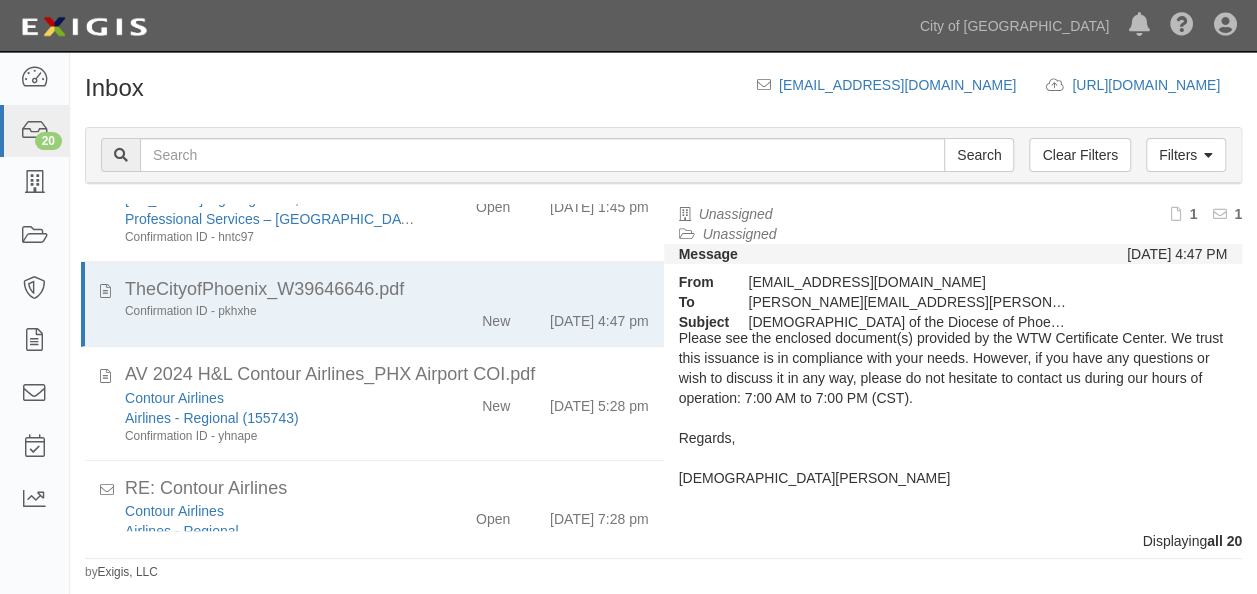 scroll, scrollTop: 0, scrollLeft: 0, axis: both 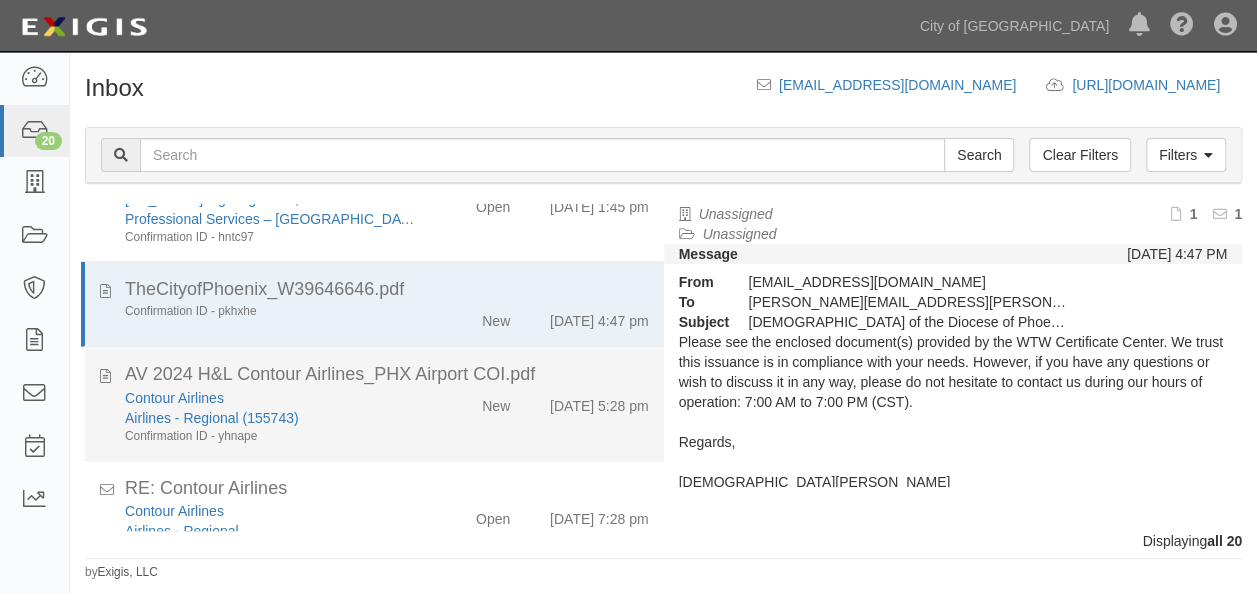 click on "AV 2024 H&L Contour Airlines_PHX Airport COI.pdf" 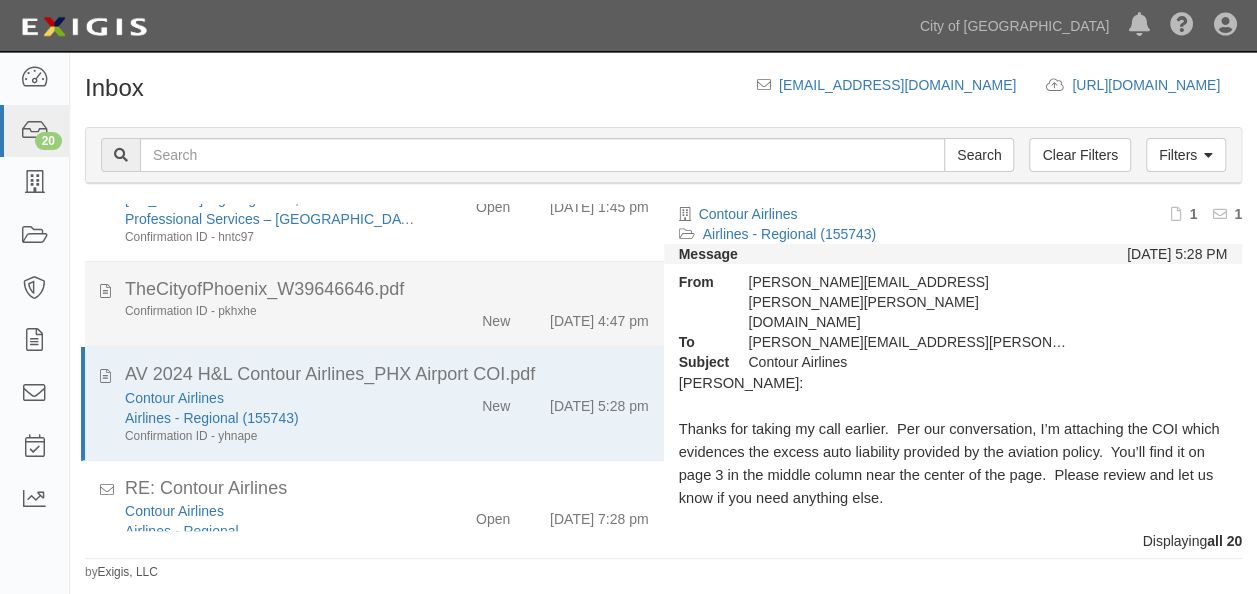 click on "Confirmation ID - pkhxhe
New
7/14/25 4:47 pm" 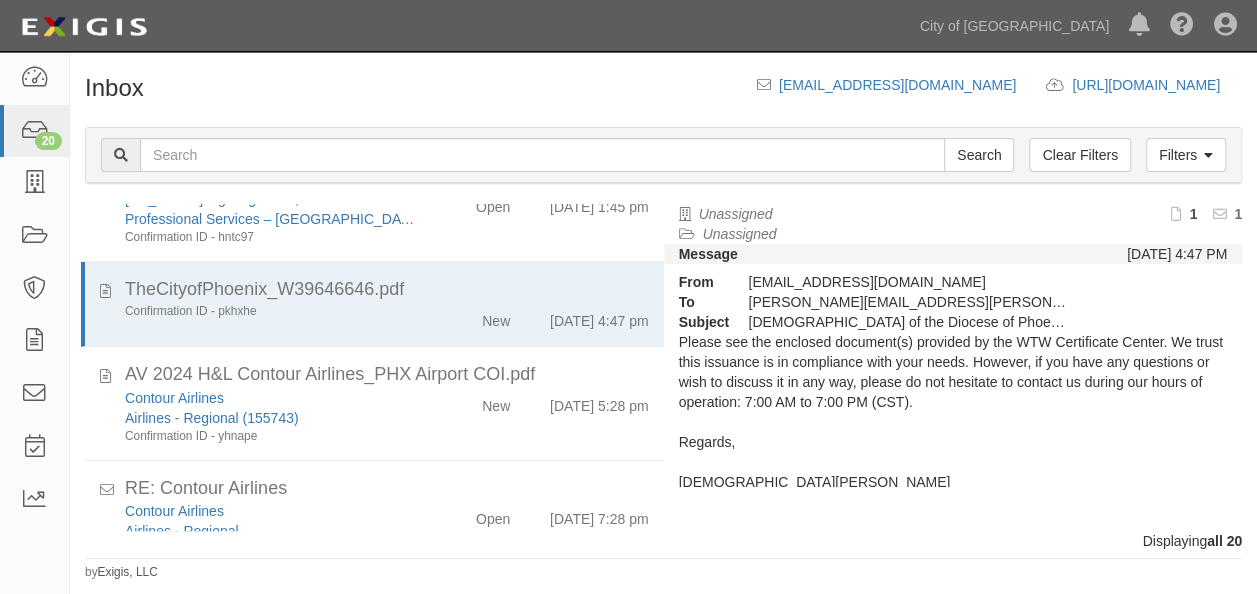 click at bounding box center [1175, 215] 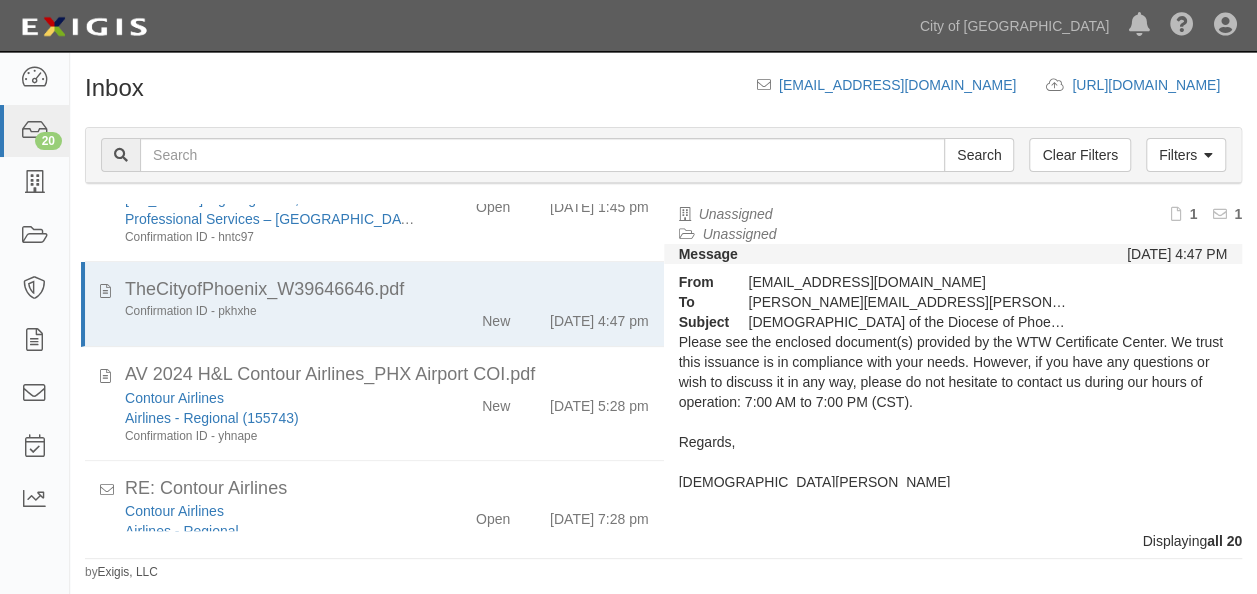 scroll, scrollTop: 0, scrollLeft: 0, axis: both 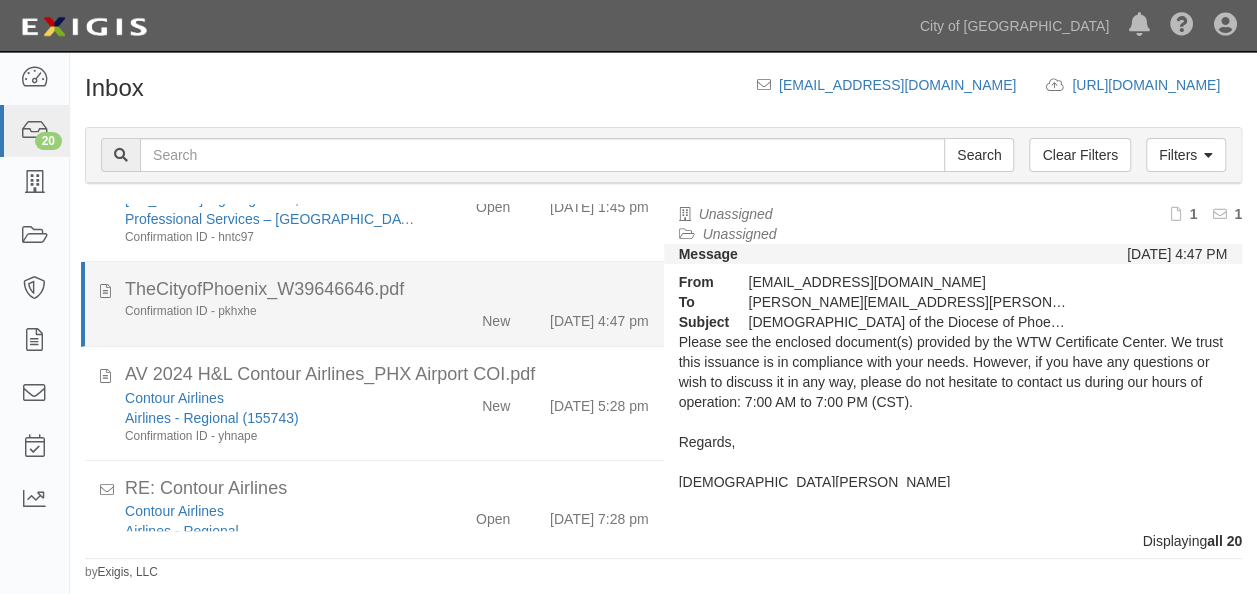 click on "Confirmation ID - pkhxhe" 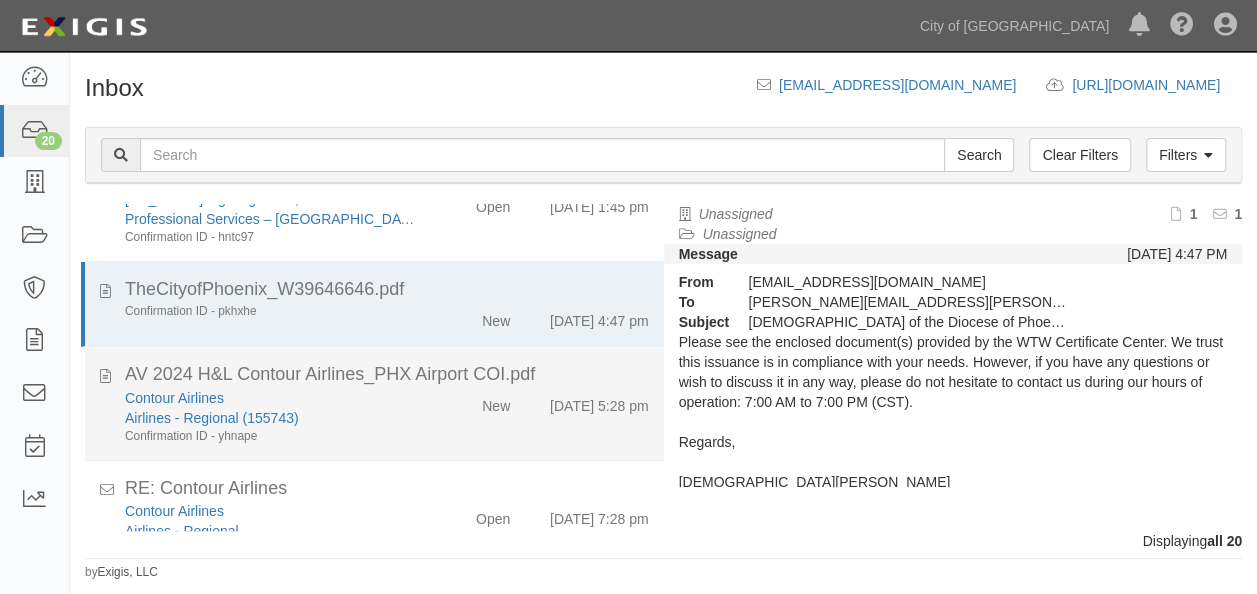 click on "Contour Airlines" 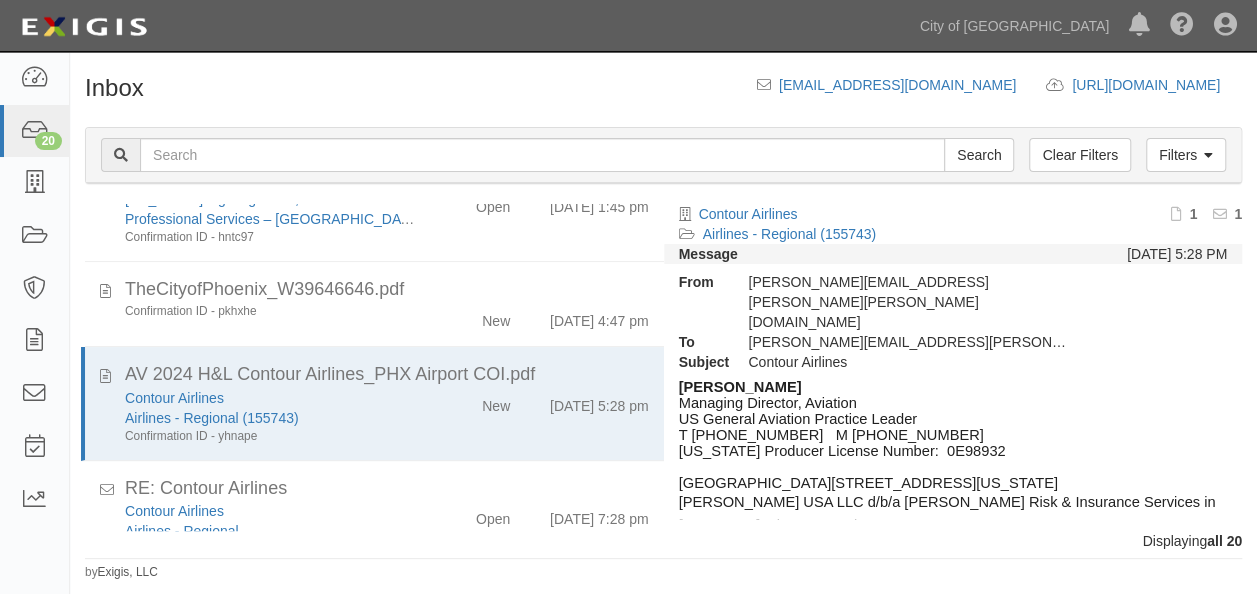 scroll, scrollTop: 200, scrollLeft: 0, axis: vertical 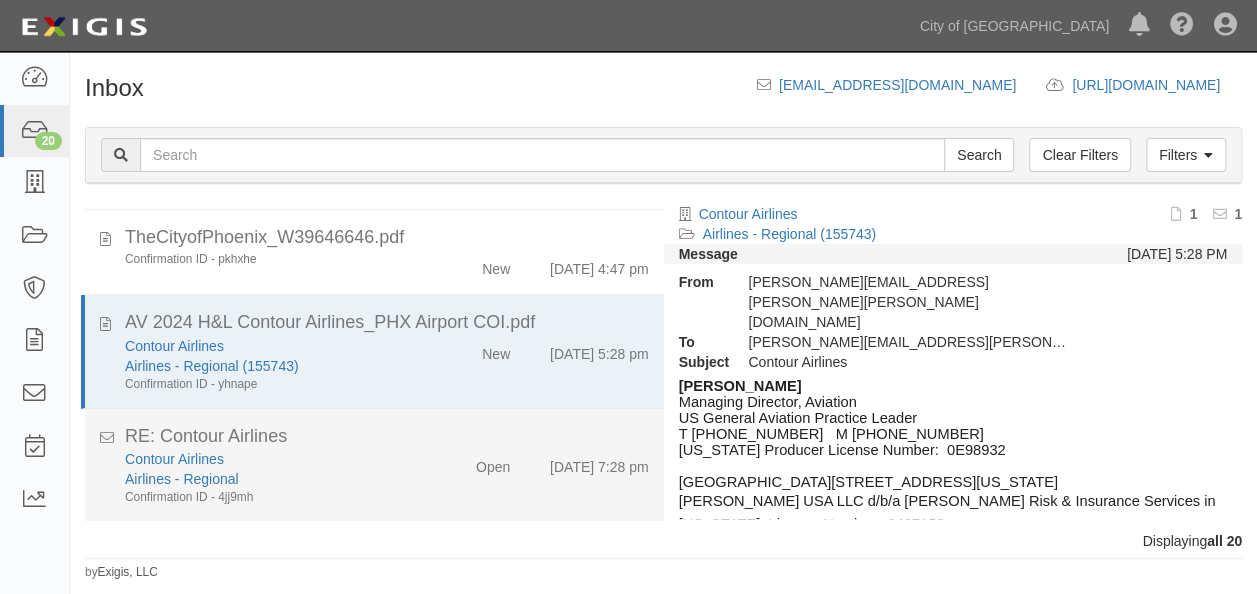 click on "Airlines - Regional" 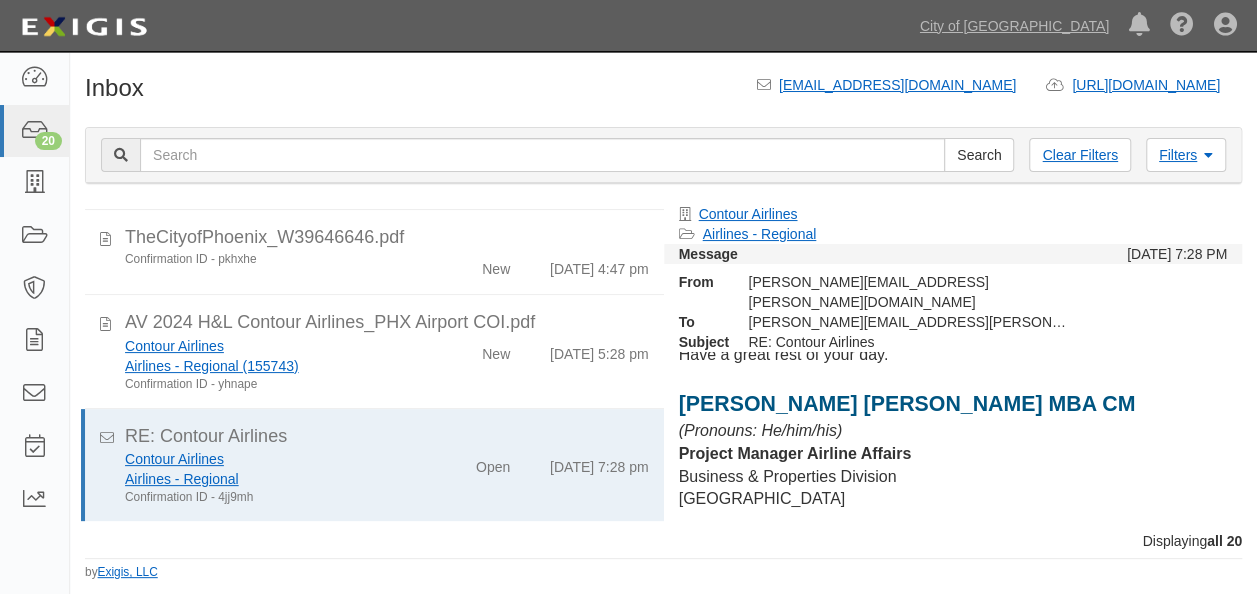 scroll, scrollTop: 200, scrollLeft: 0, axis: vertical 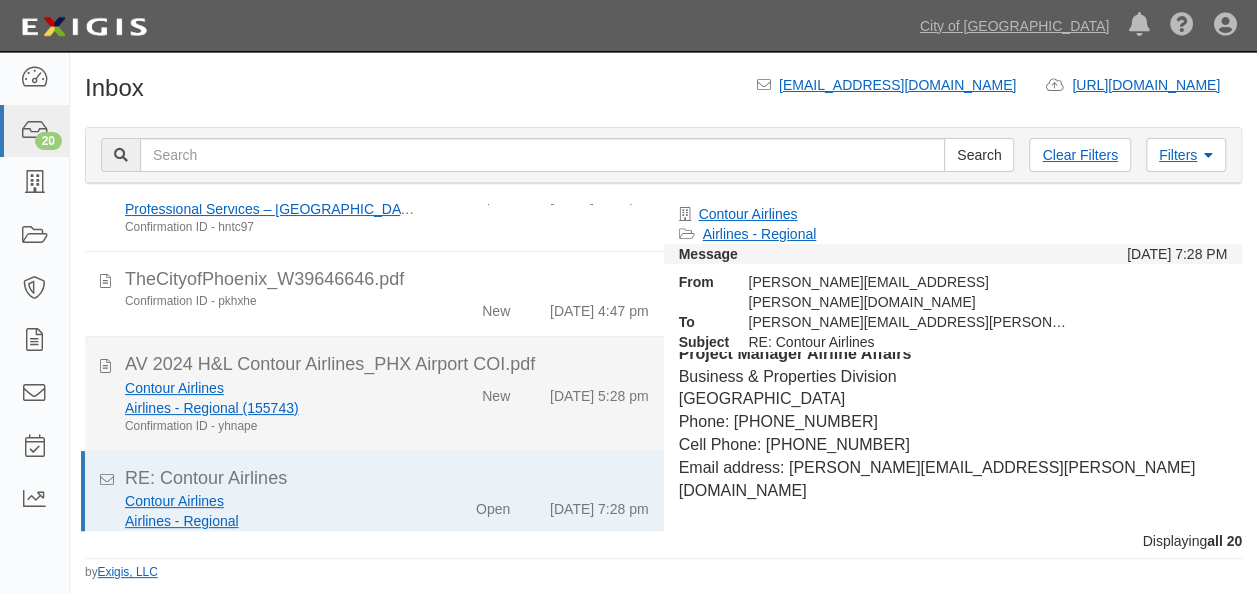 click on "New" 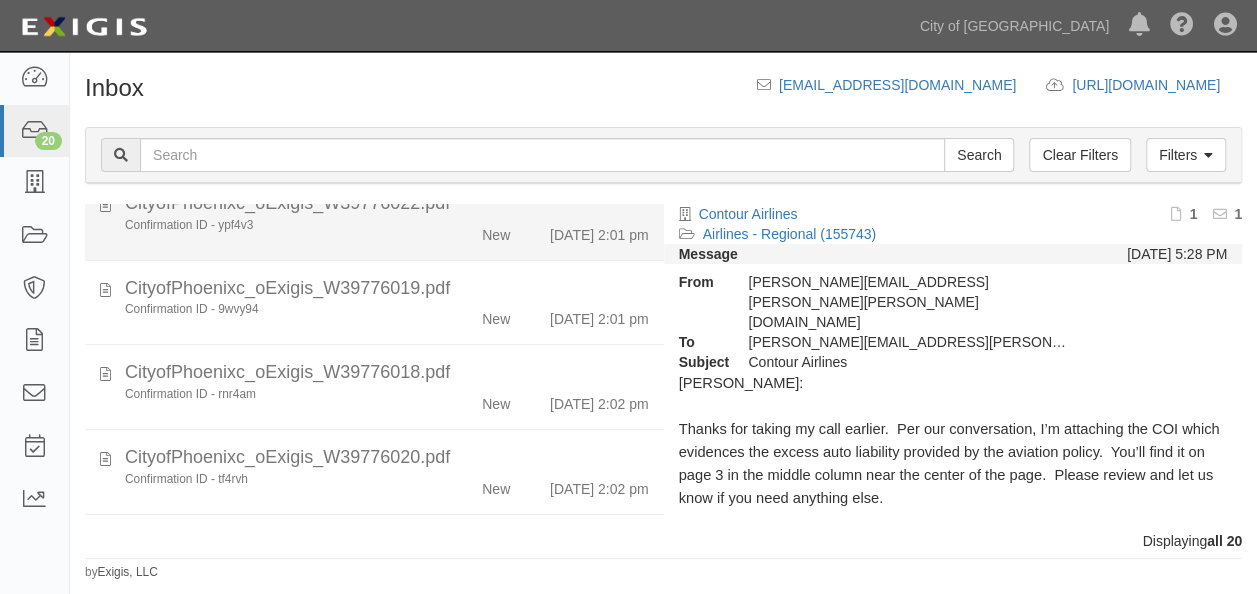 scroll, scrollTop: 156, scrollLeft: 0, axis: vertical 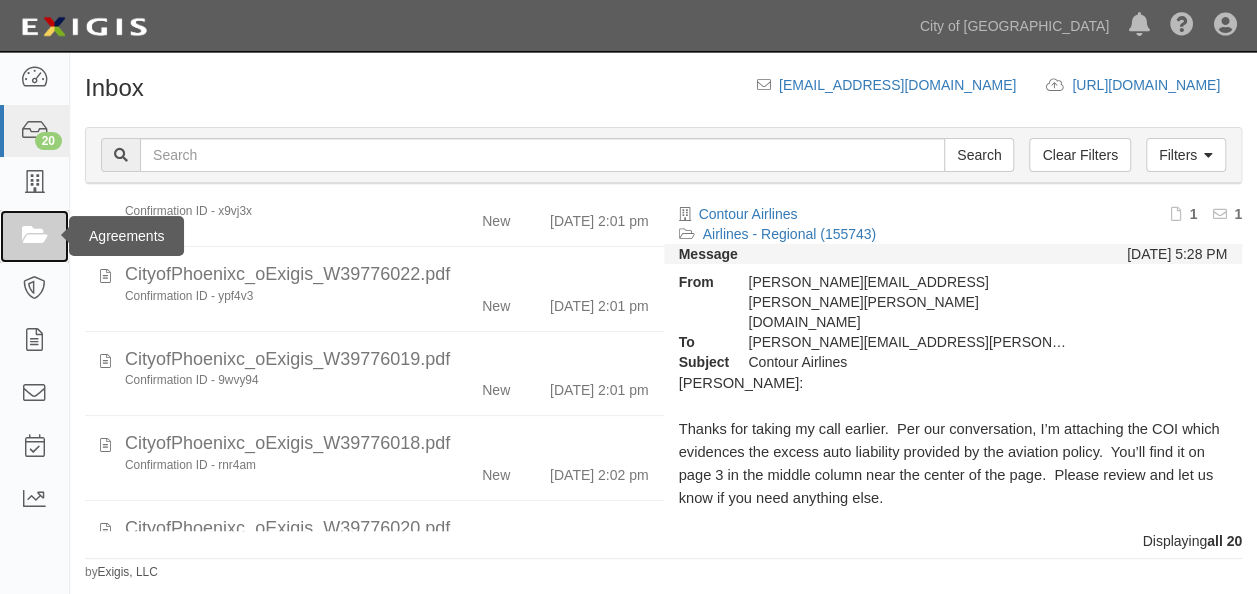 click at bounding box center [34, 236] 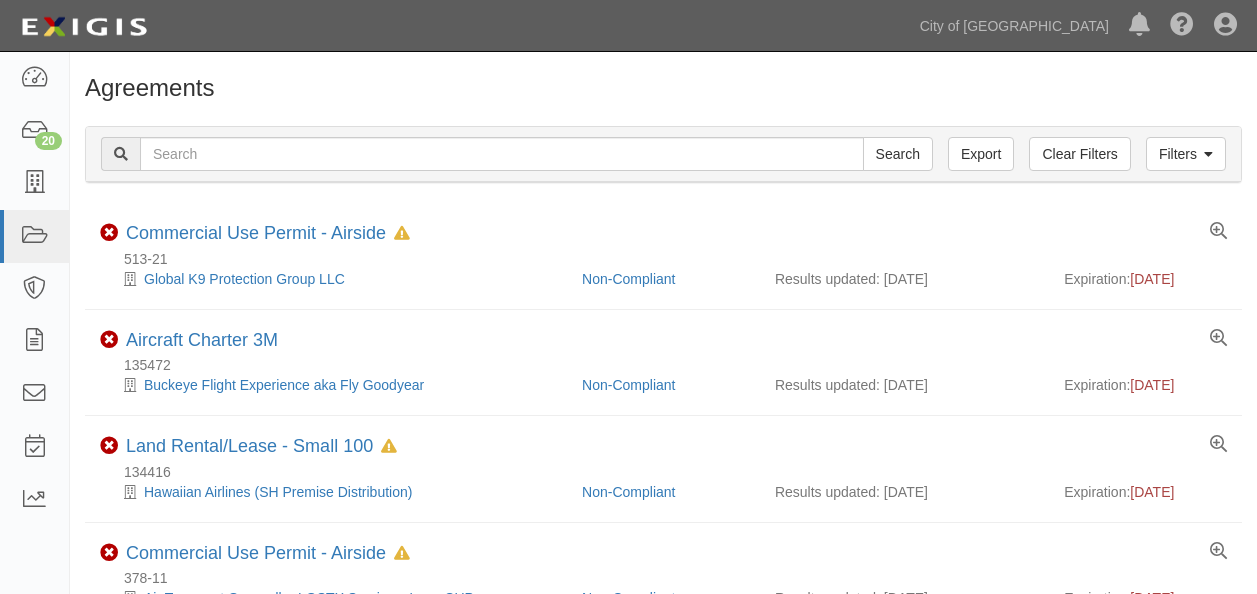 scroll, scrollTop: 0, scrollLeft: 0, axis: both 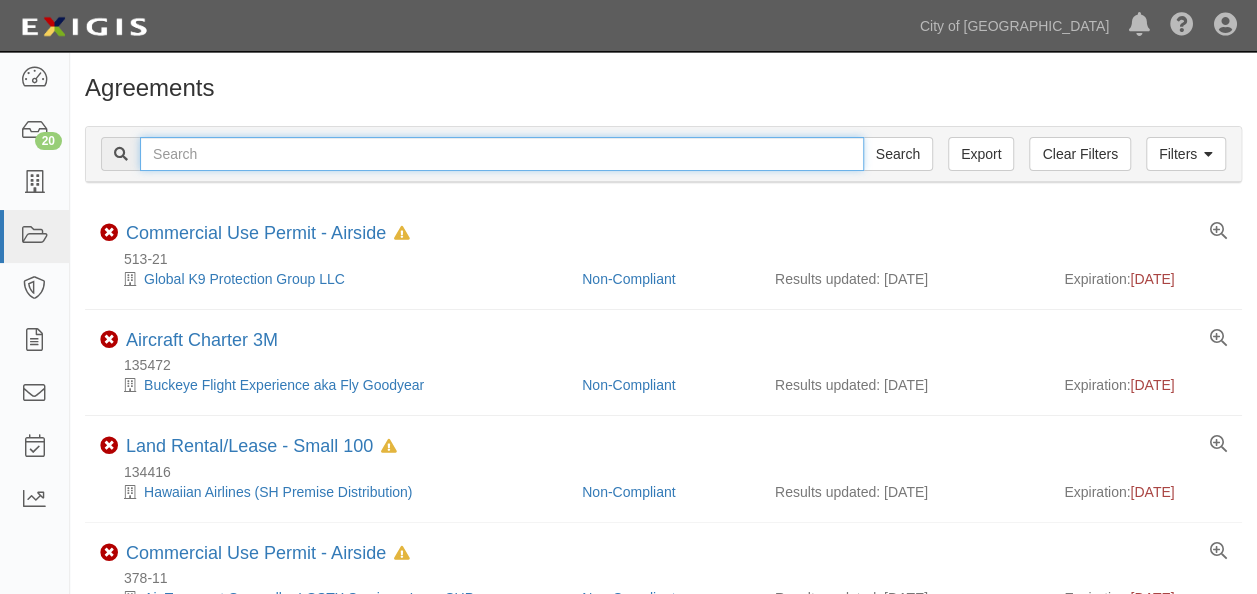 drag, startPoint x: 0, startPoint y: 0, endPoint x: 370, endPoint y: 154, distance: 400.76926 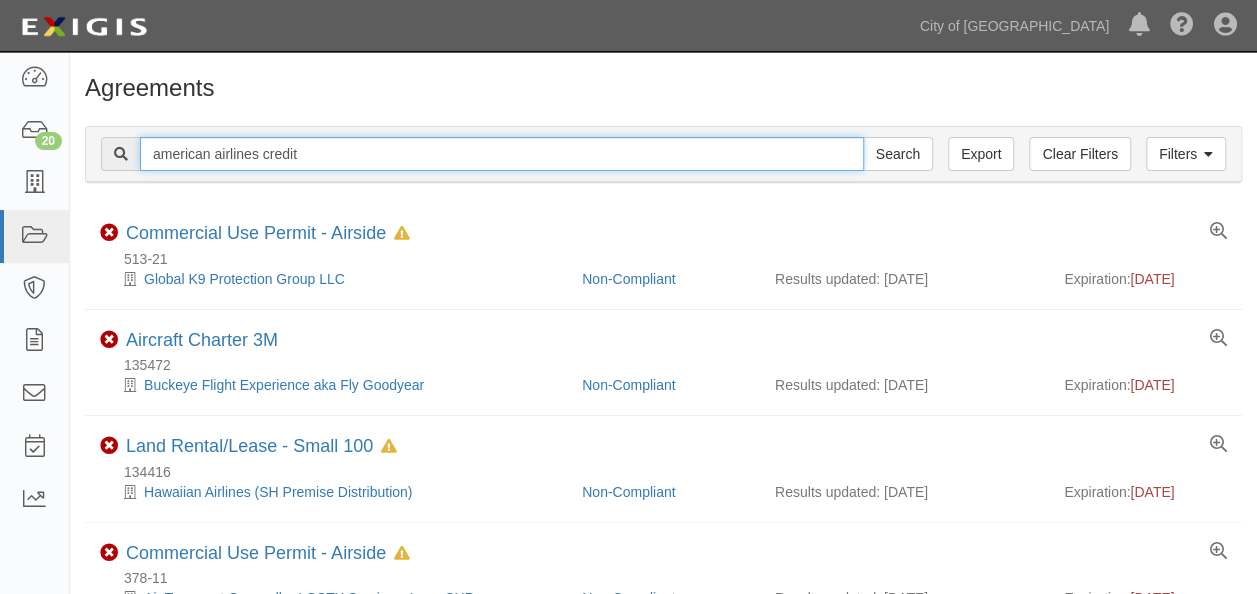 type on "american airlines credit" 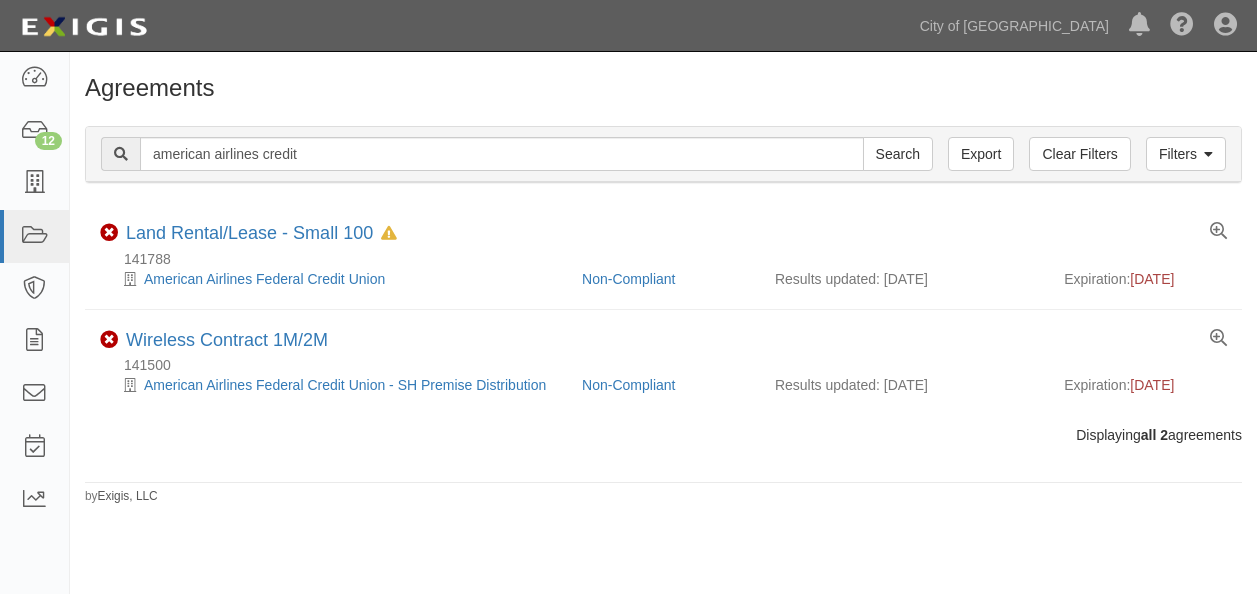 scroll, scrollTop: 0, scrollLeft: 0, axis: both 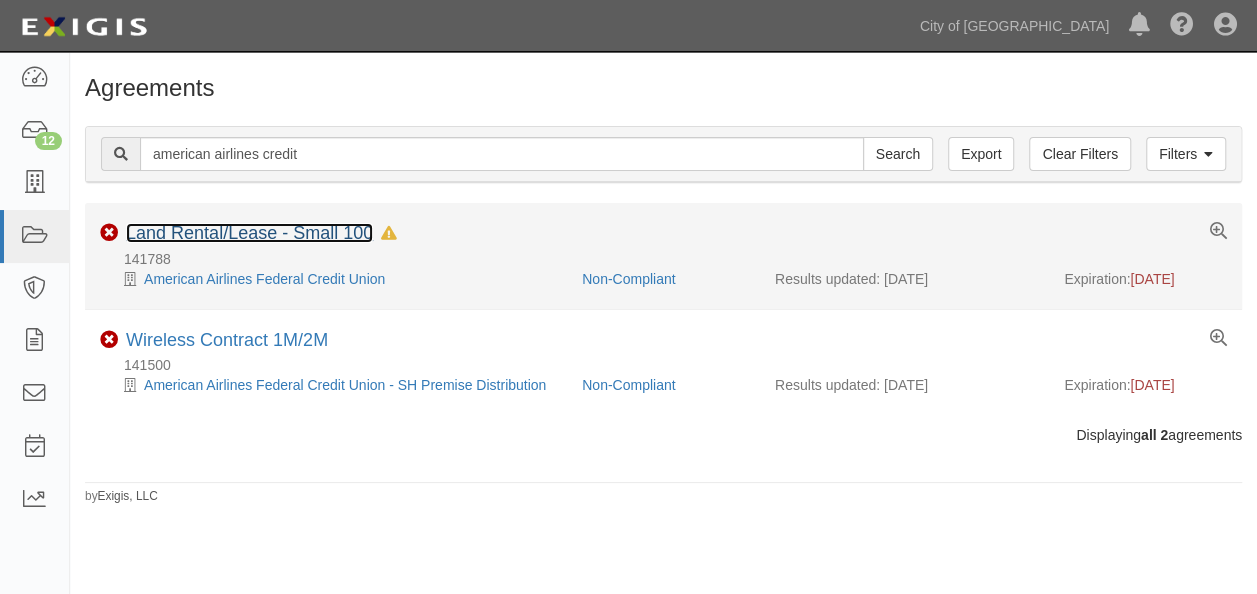 click on "Land Rental/Lease - Small 100" at bounding box center (249, 233) 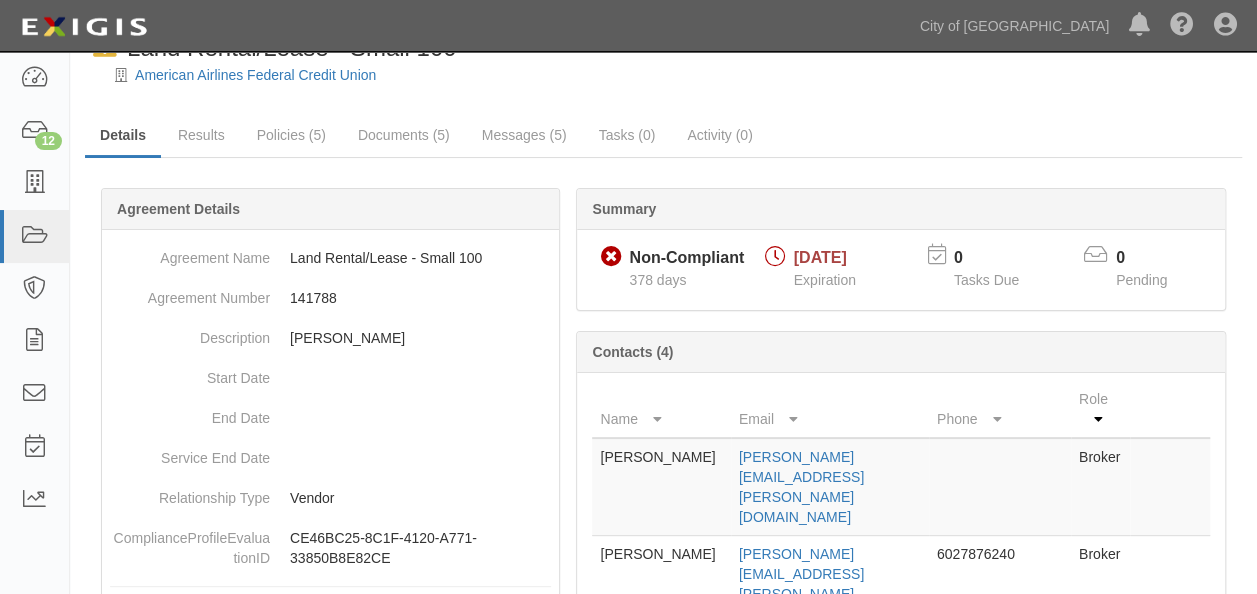 scroll, scrollTop: 0, scrollLeft: 0, axis: both 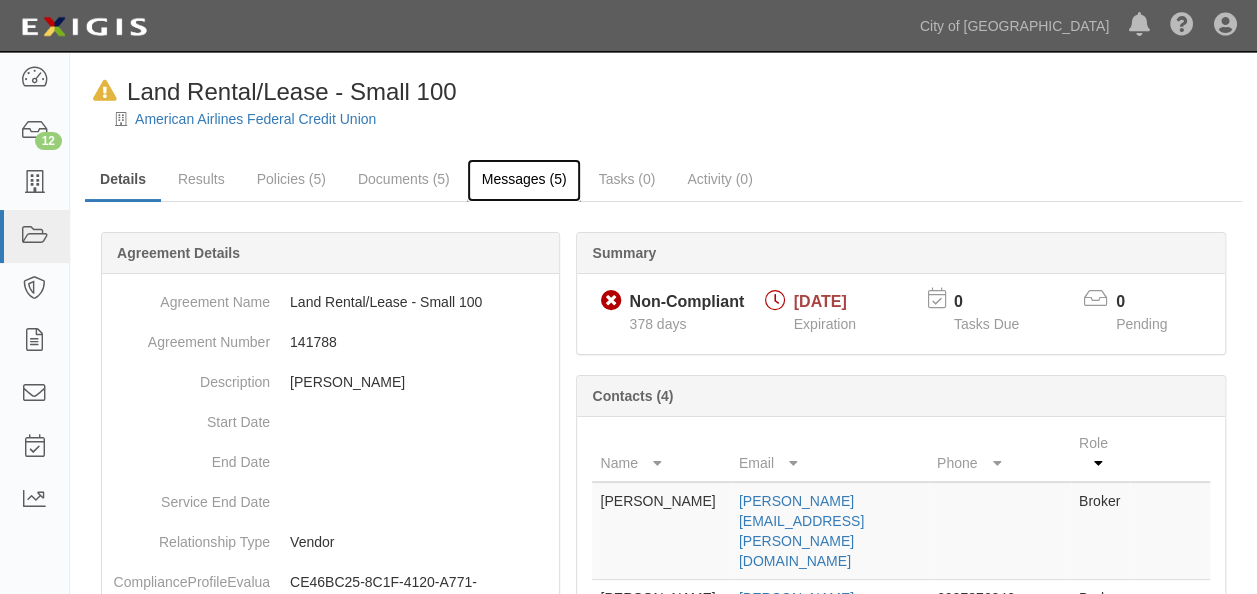 click on "Messages (5)" at bounding box center (524, 180) 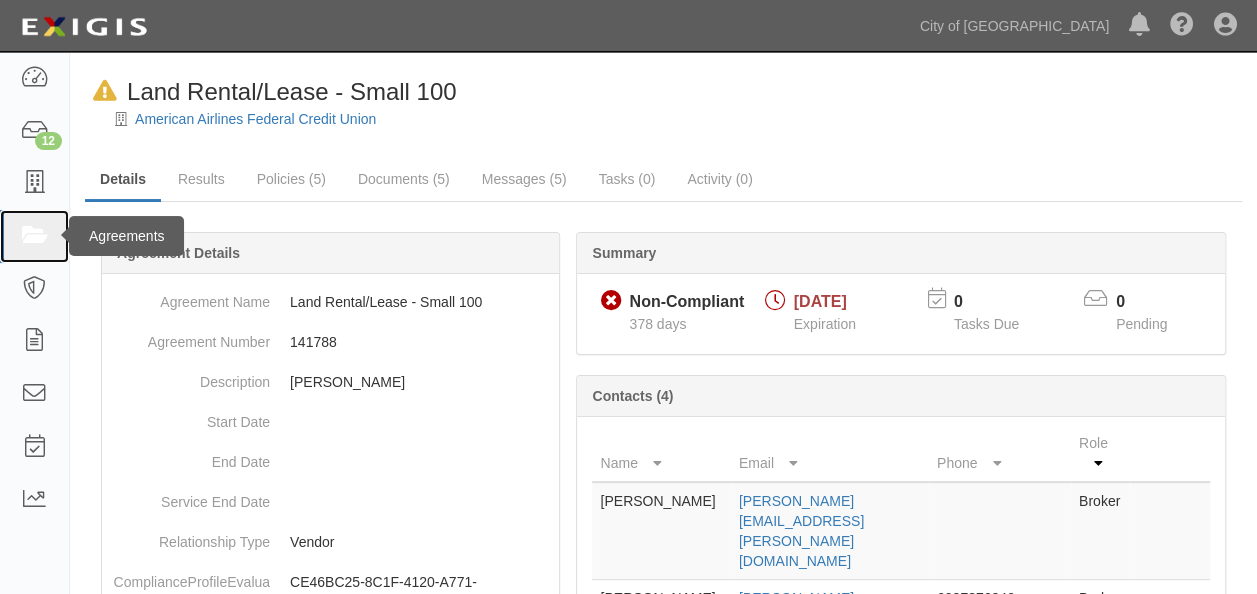 click at bounding box center [34, 236] 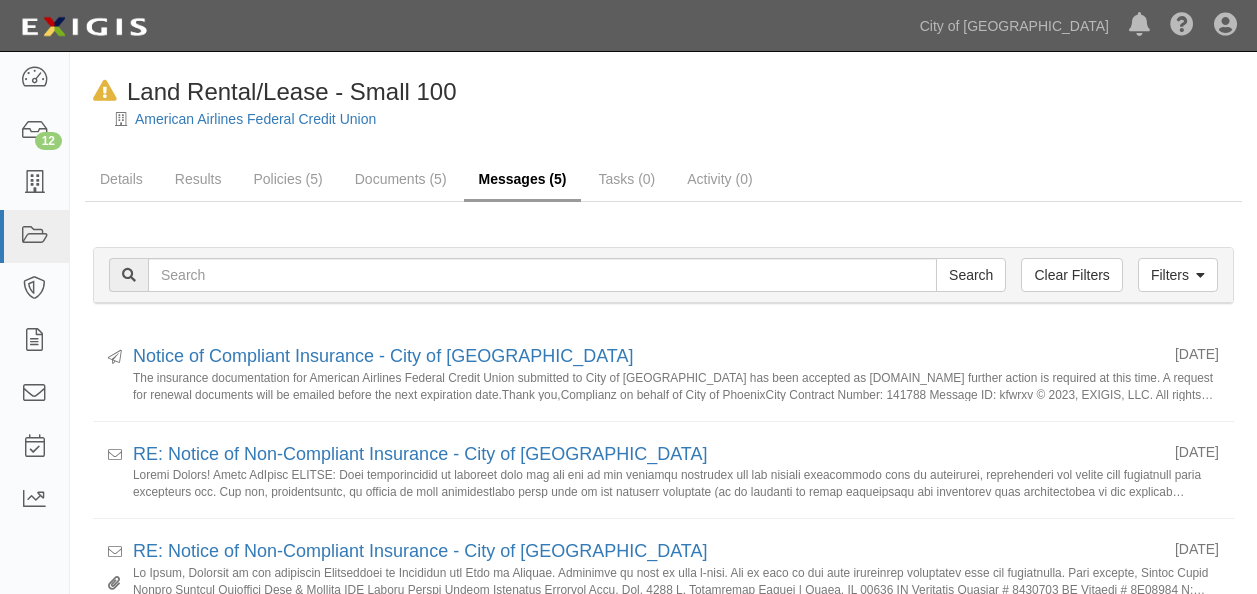 scroll, scrollTop: 0, scrollLeft: 0, axis: both 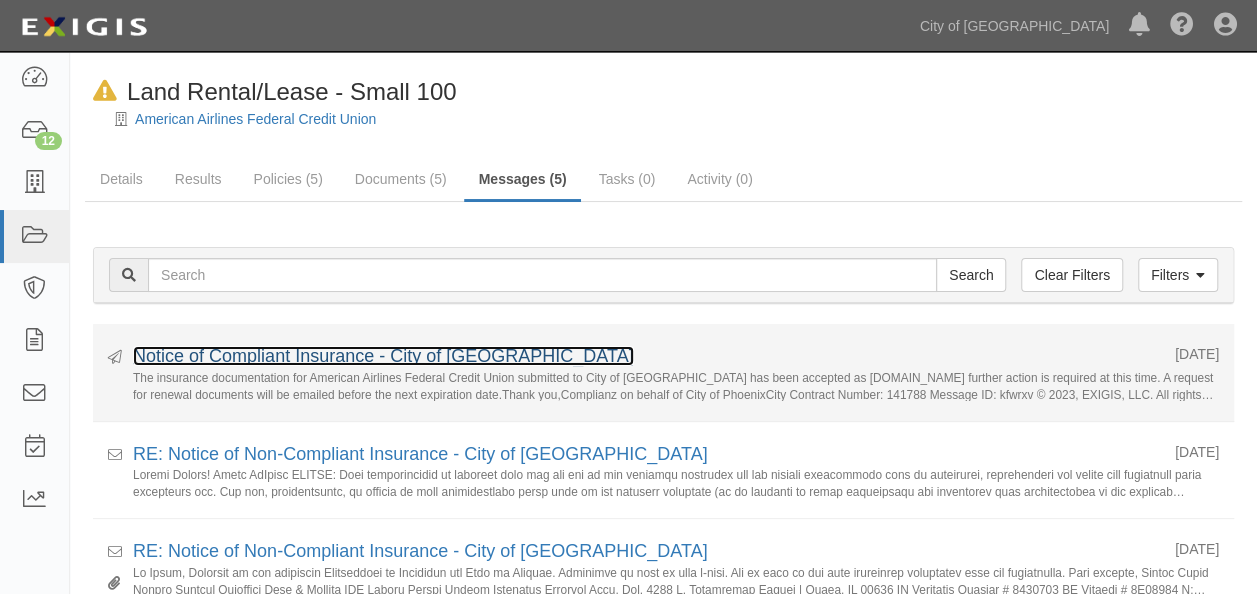 click on "Notice of Compliant Insurance - City of Phoenix" at bounding box center [383, 356] 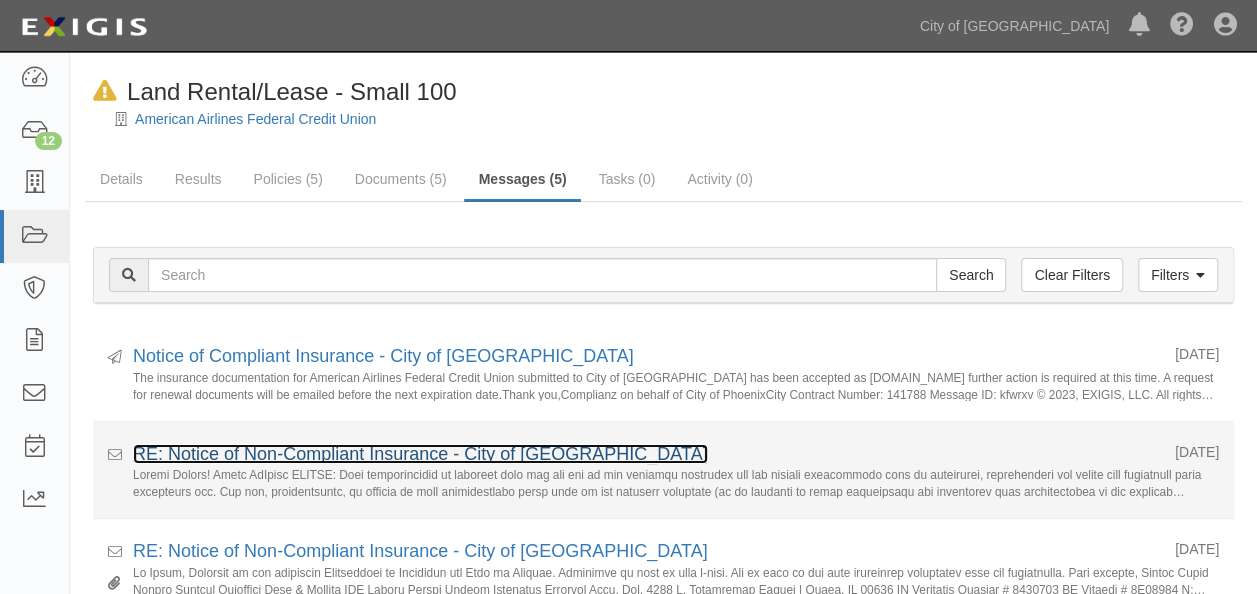 click on "RE: Notice of Non-Compliant Insurance - City of Phoenix" at bounding box center (420, 454) 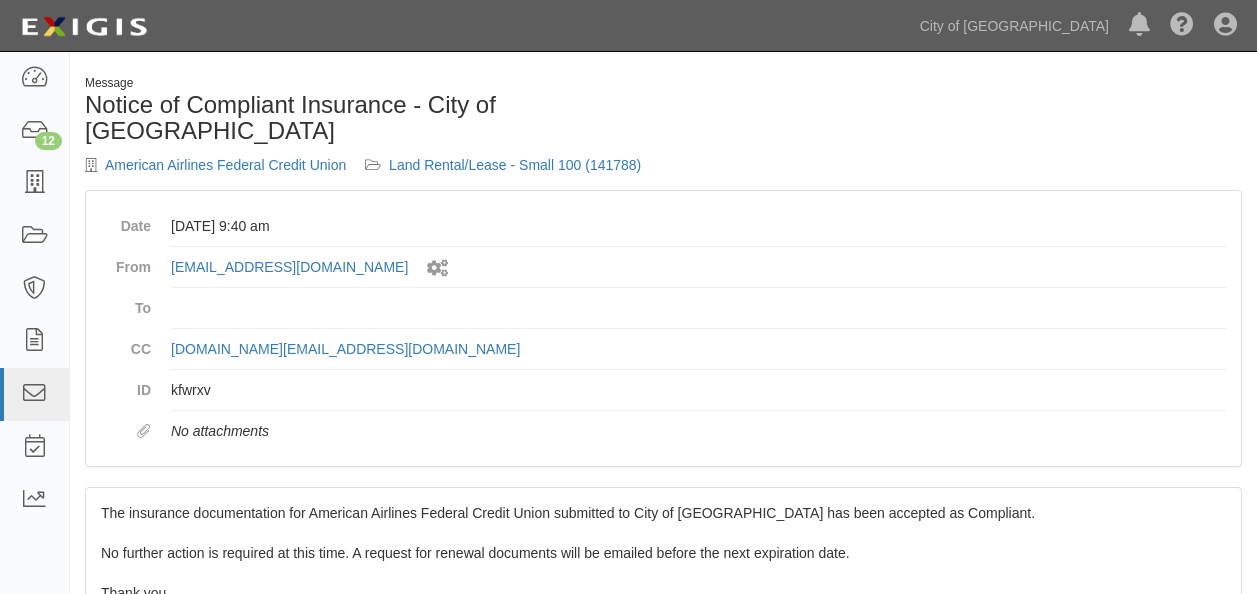 scroll, scrollTop: 0, scrollLeft: 0, axis: both 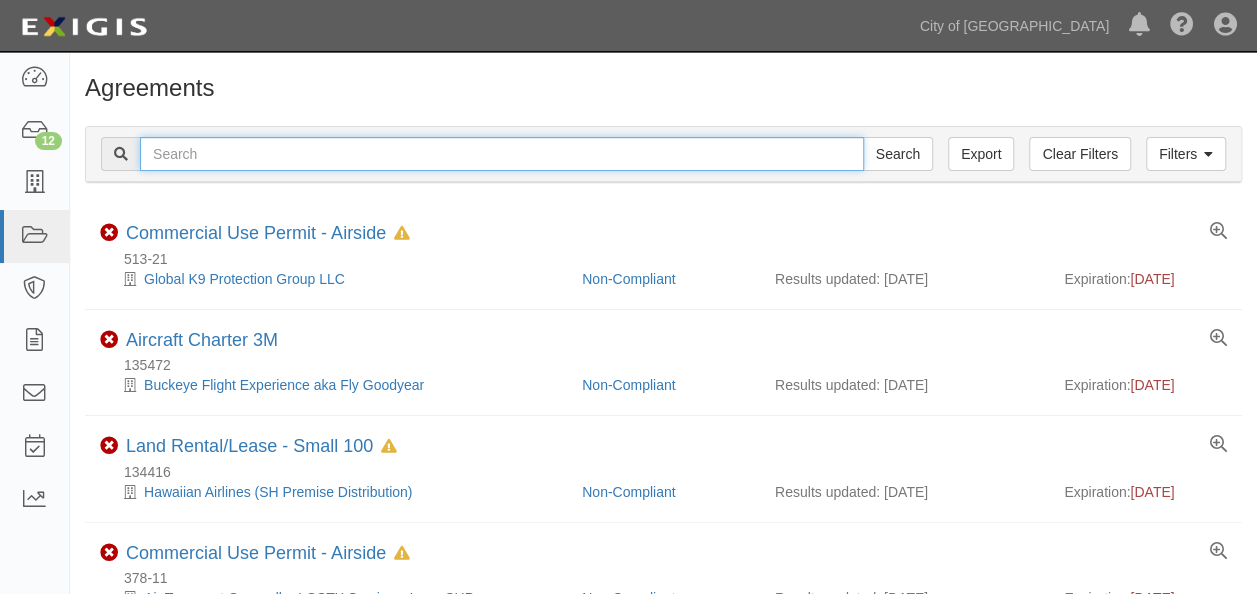 click at bounding box center [502, 154] 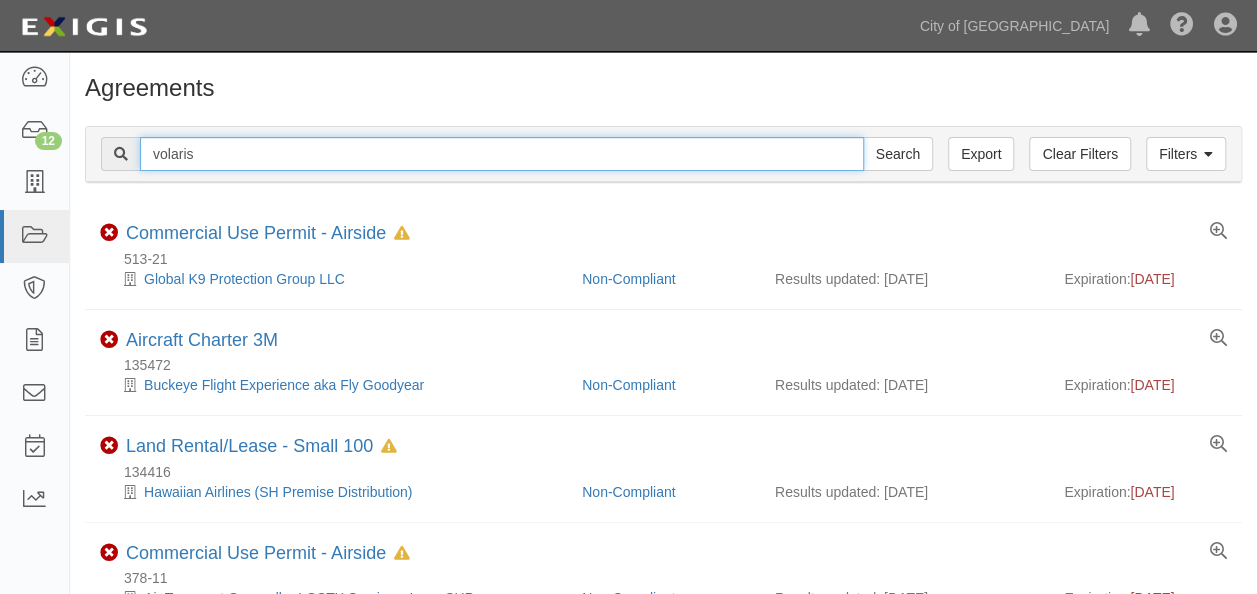 type on "volaris" 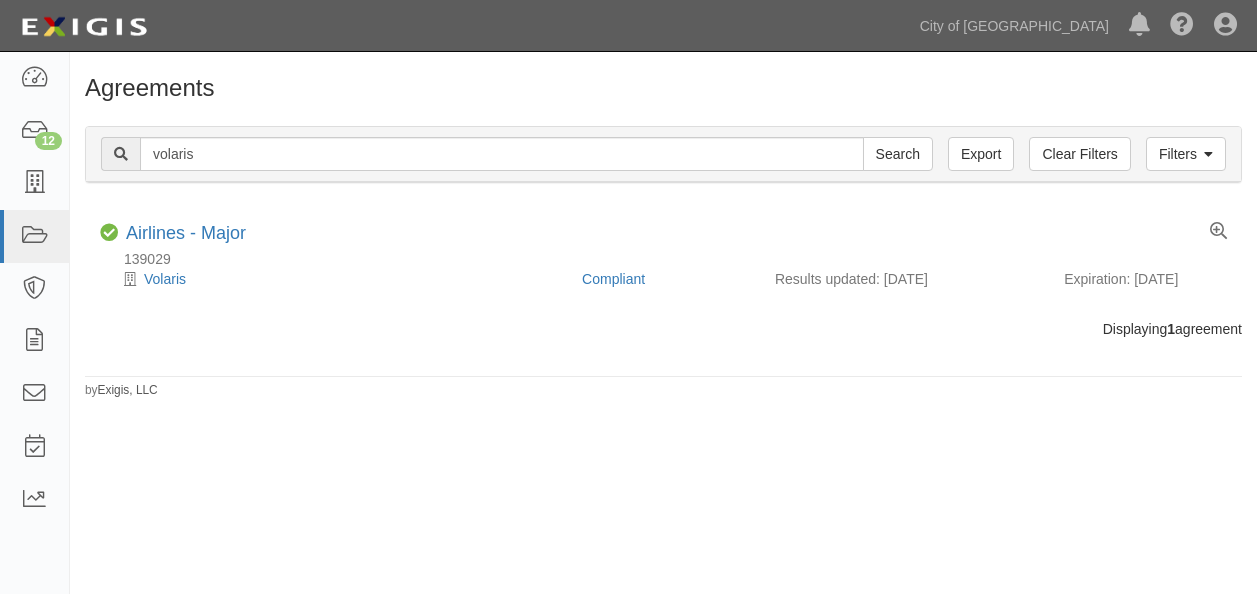 scroll, scrollTop: 0, scrollLeft: 0, axis: both 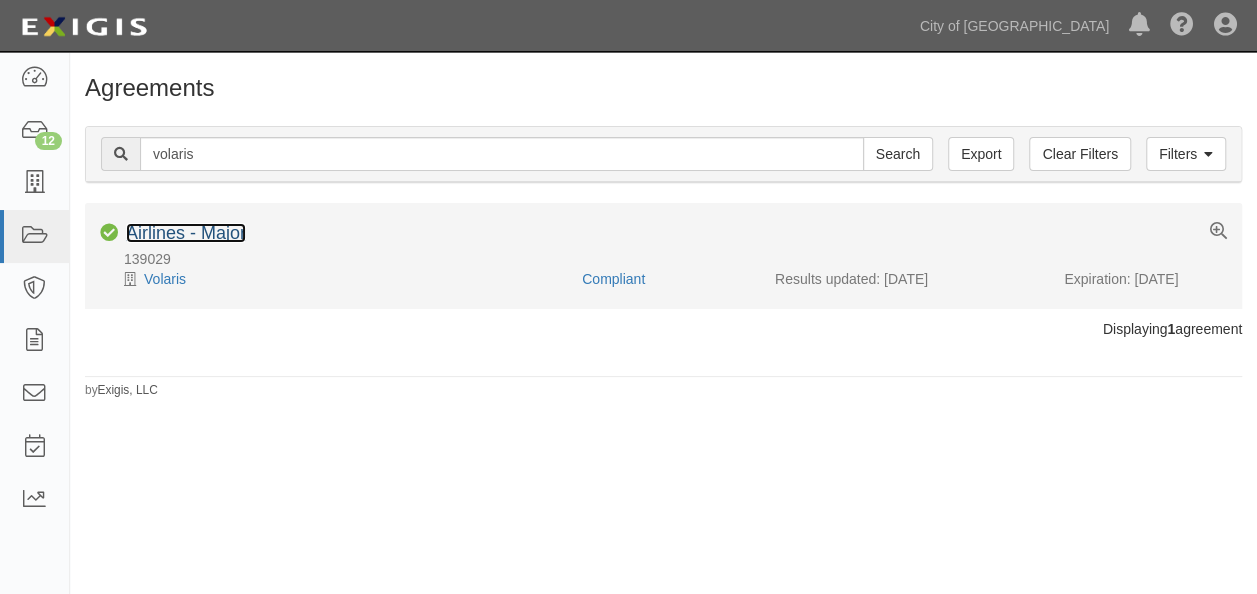 click on "Airlines - Major" at bounding box center [186, 233] 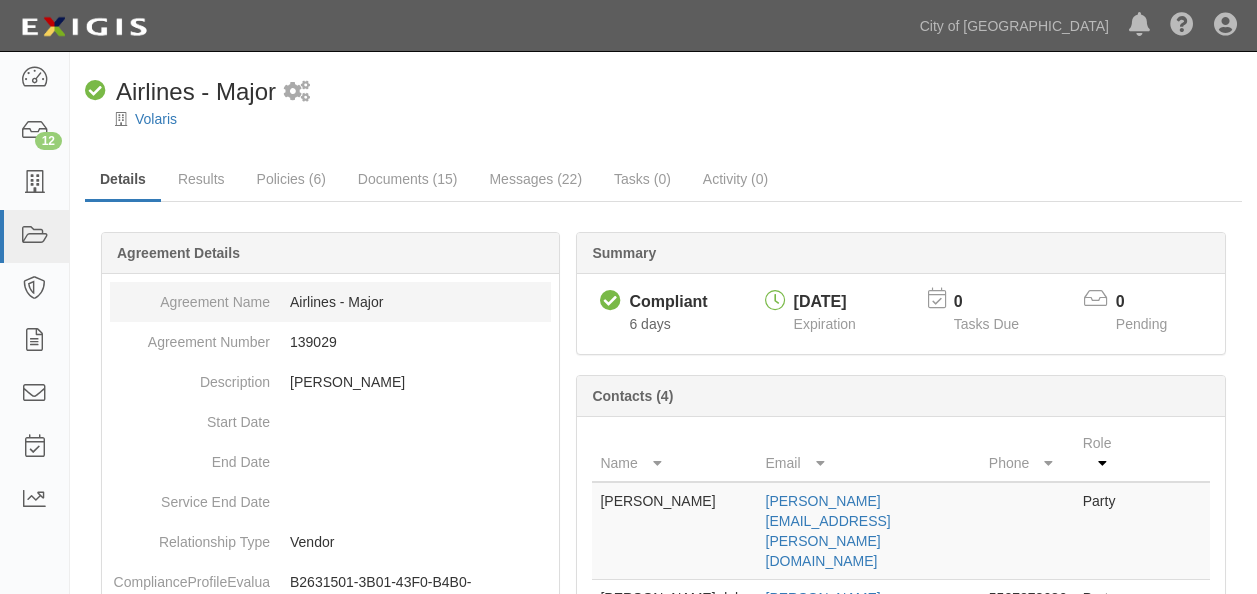 scroll, scrollTop: 0, scrollLeft: 0, axis: both 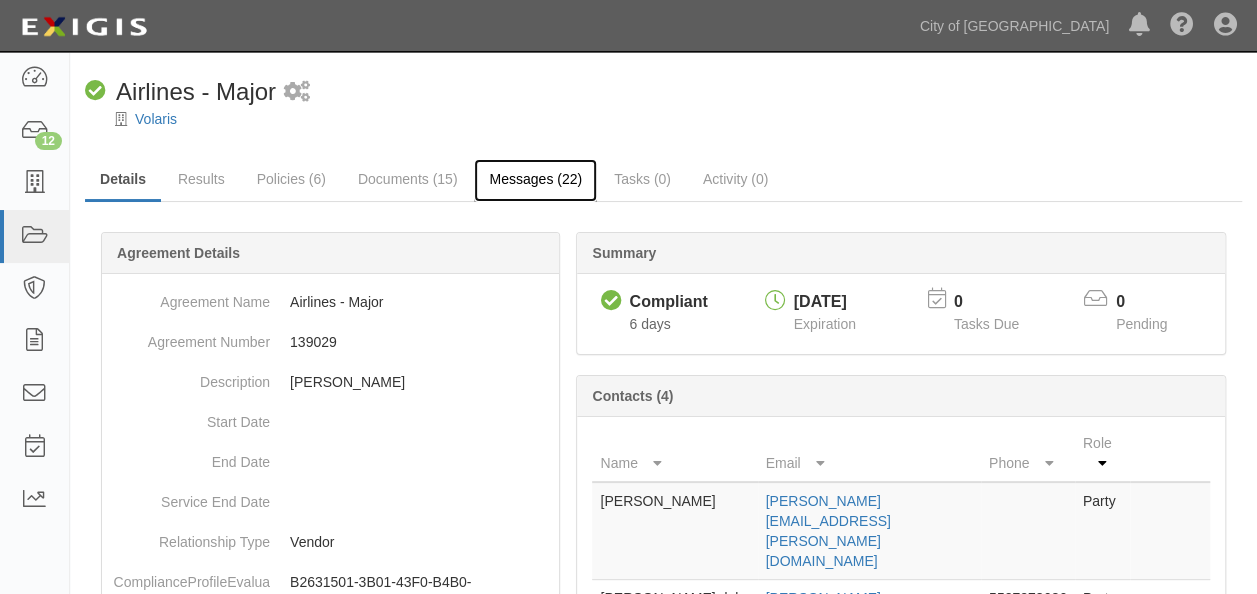 click on "Messages (22)" at bounding box center [535, 180] 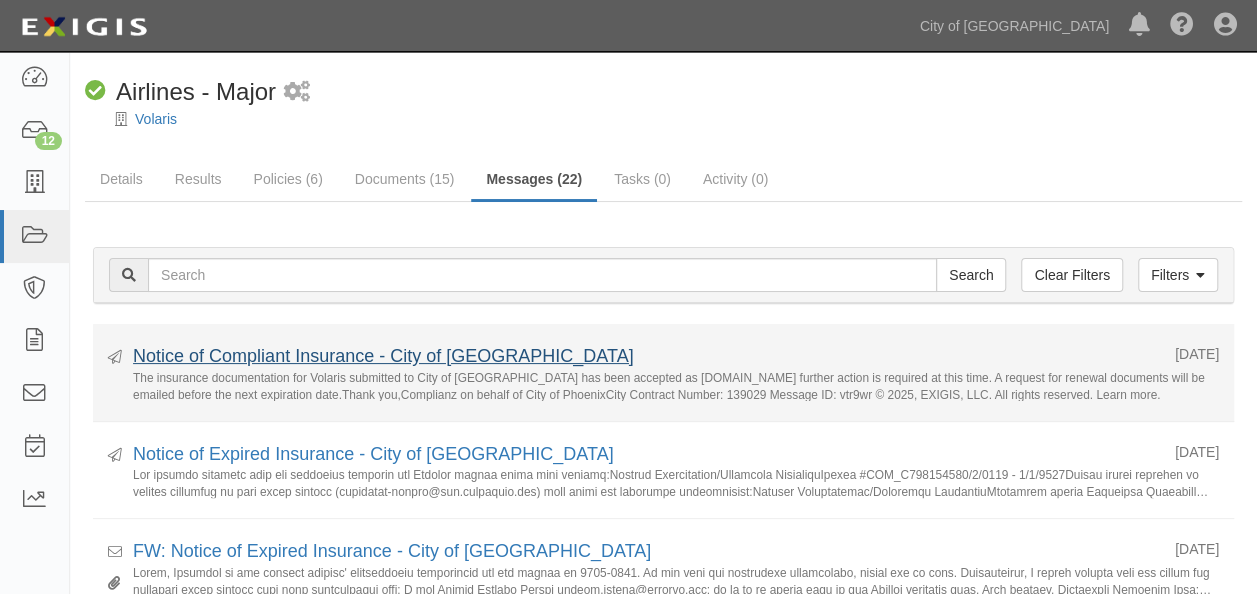 scroll, scrollTop: 100, scrollLeft: 0, axis: vertical 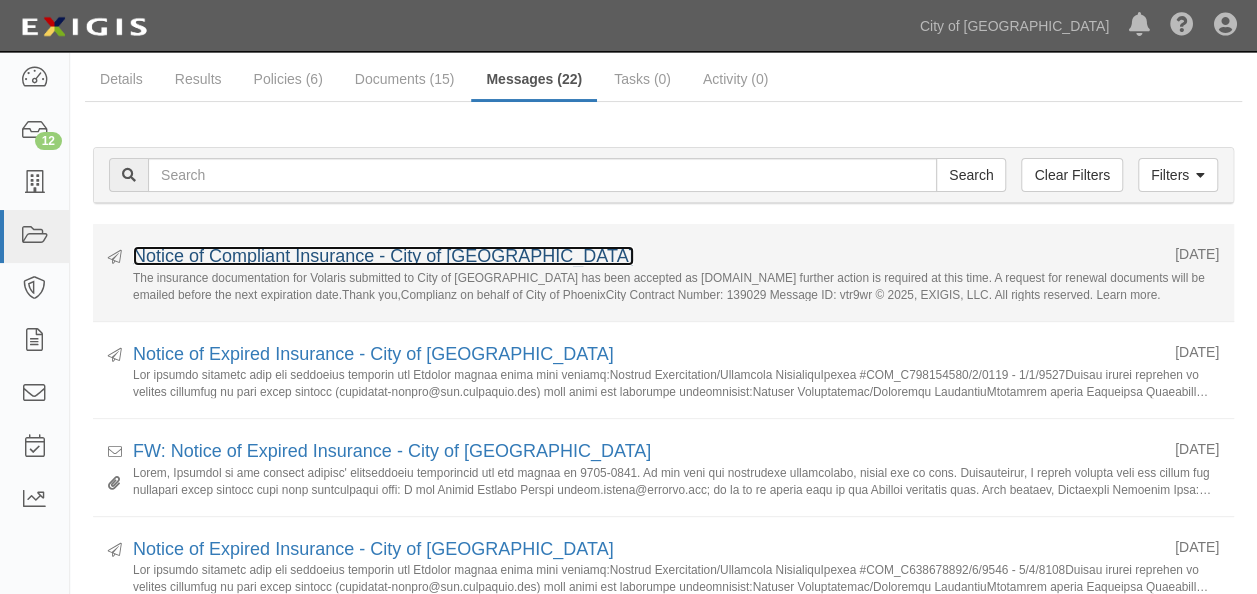 click on "Notice of Compliant Insurance - City of [GEOGRAPHIC_DATA]" at bounding box center [383, 256] 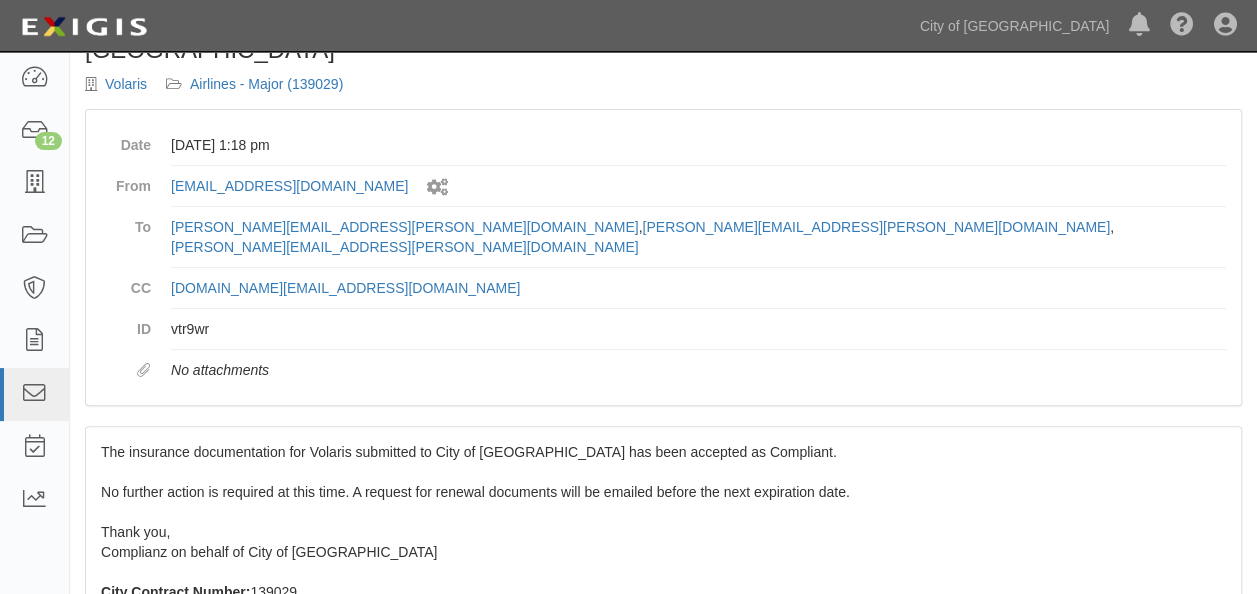 scroll, scrollTop: 0, scrollLeft: 0, axis: both 